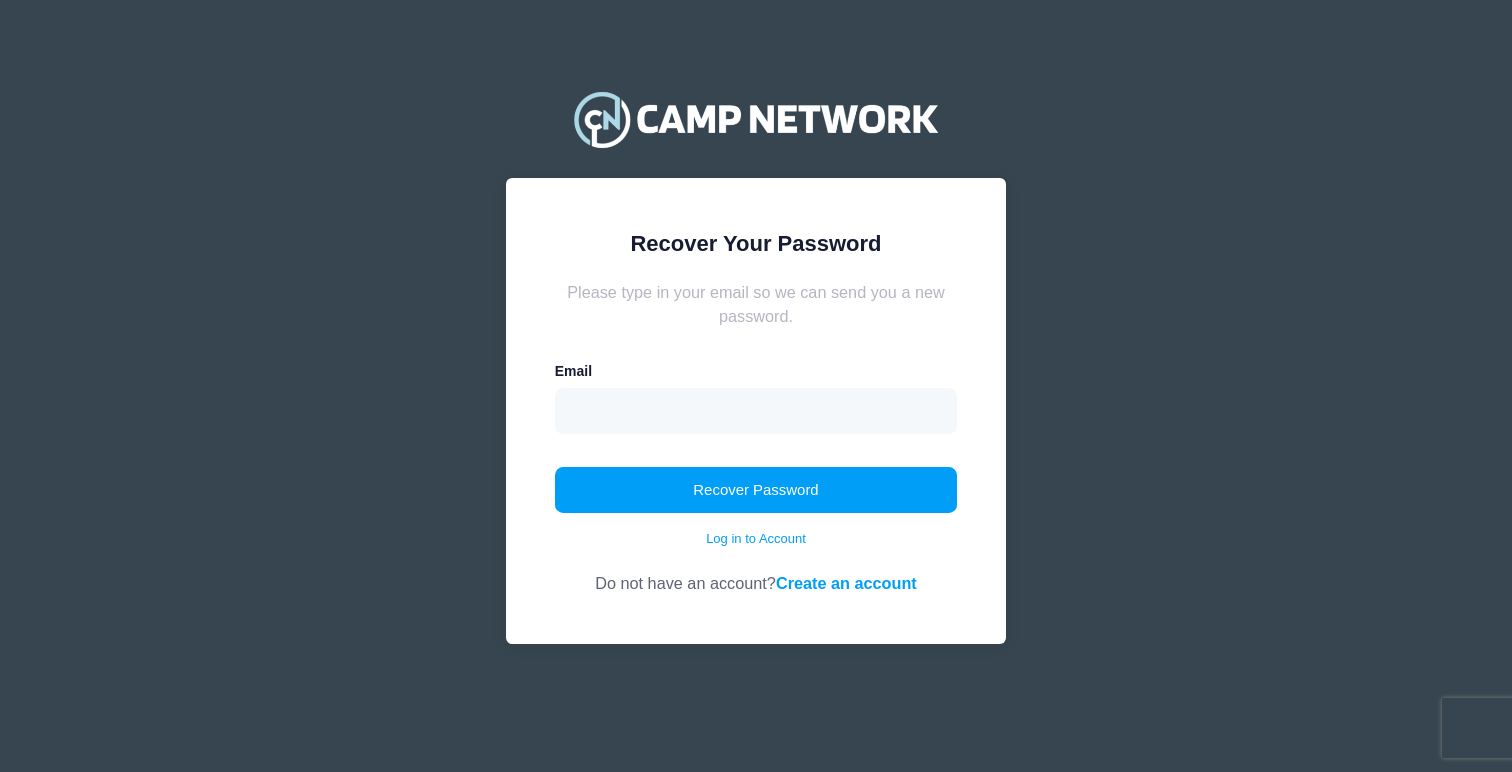 scroll, scrollTop: 0, scrollLeft: 0, axis: both 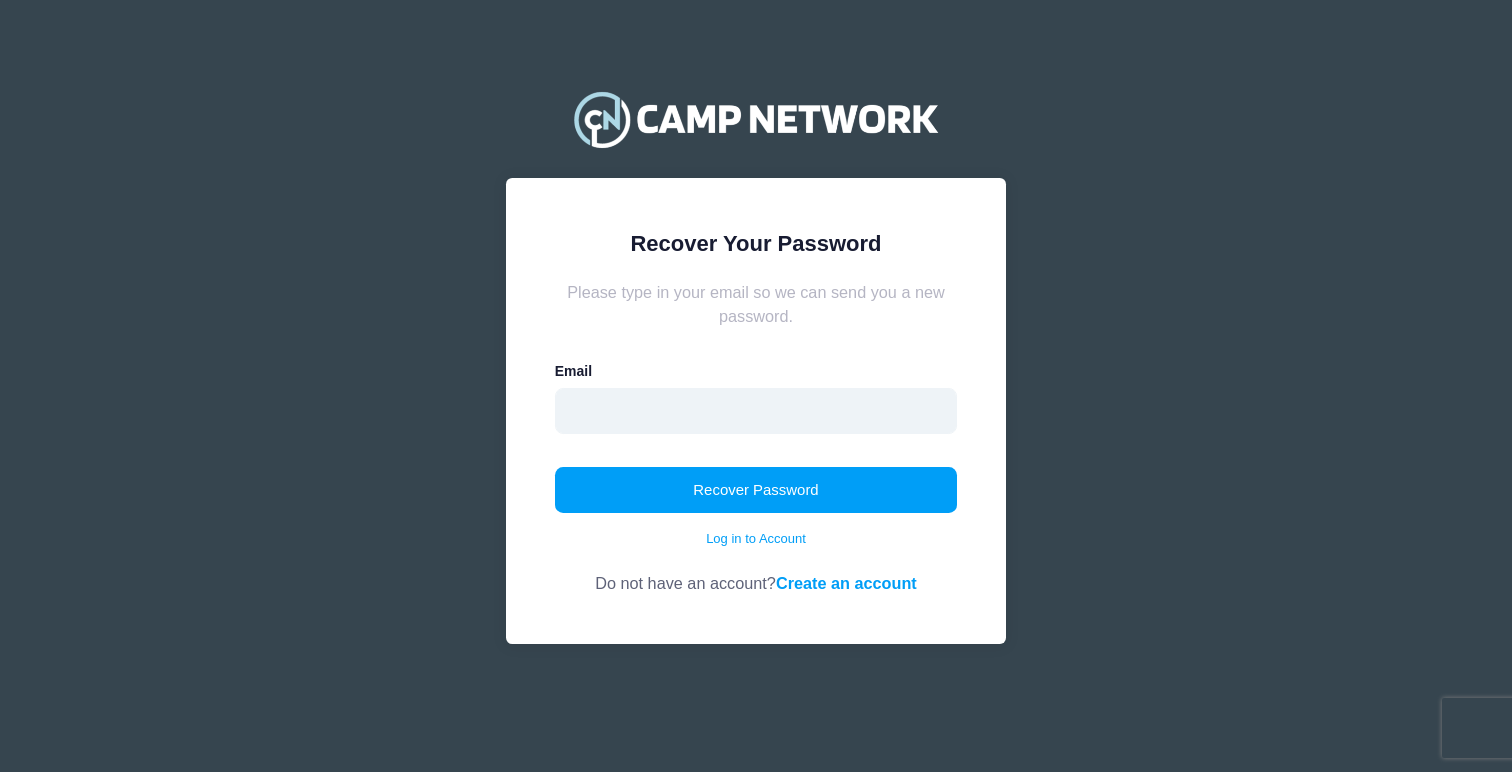 click at bounding box center (756, 411) 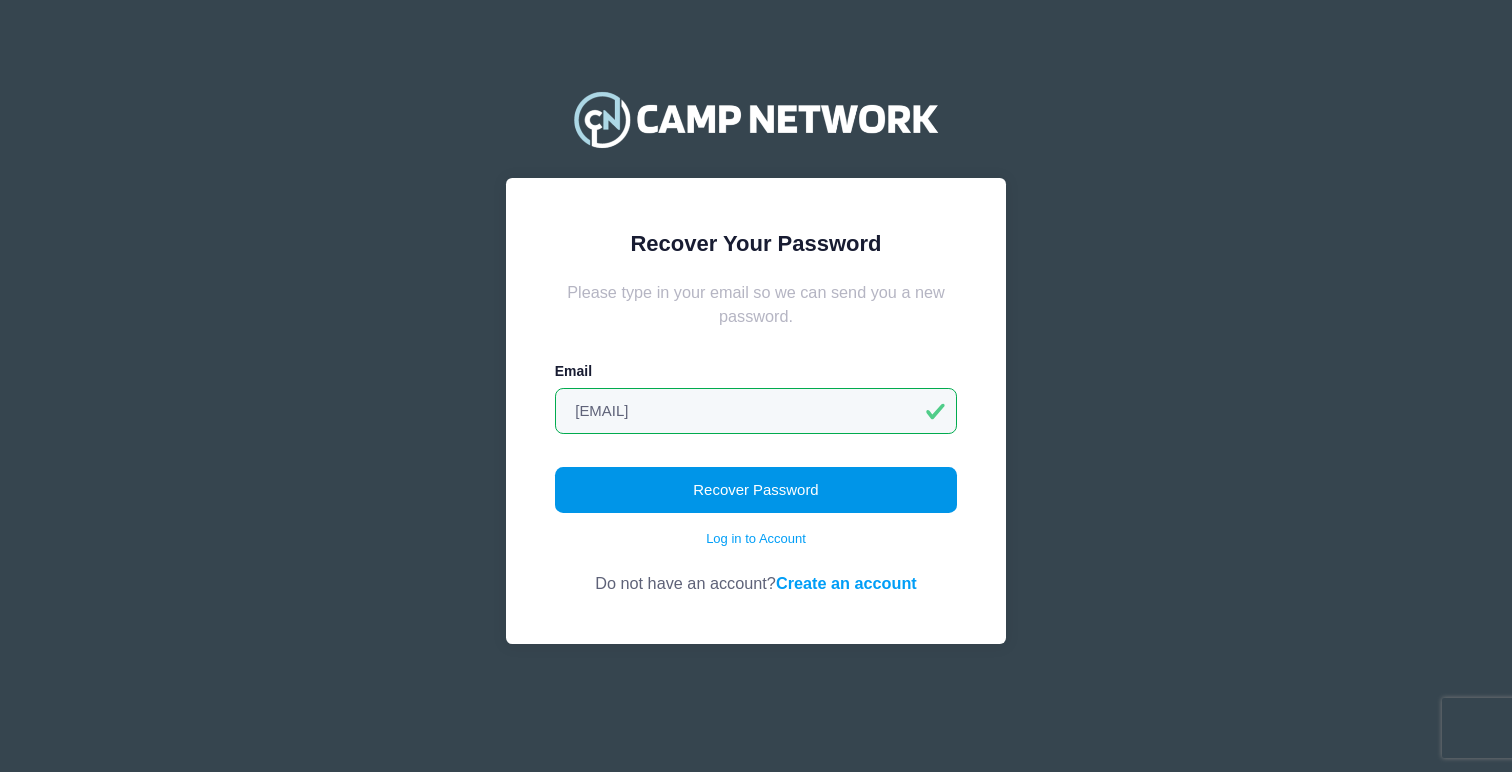 click on "Recover Password" at bounding box center (756, 490) 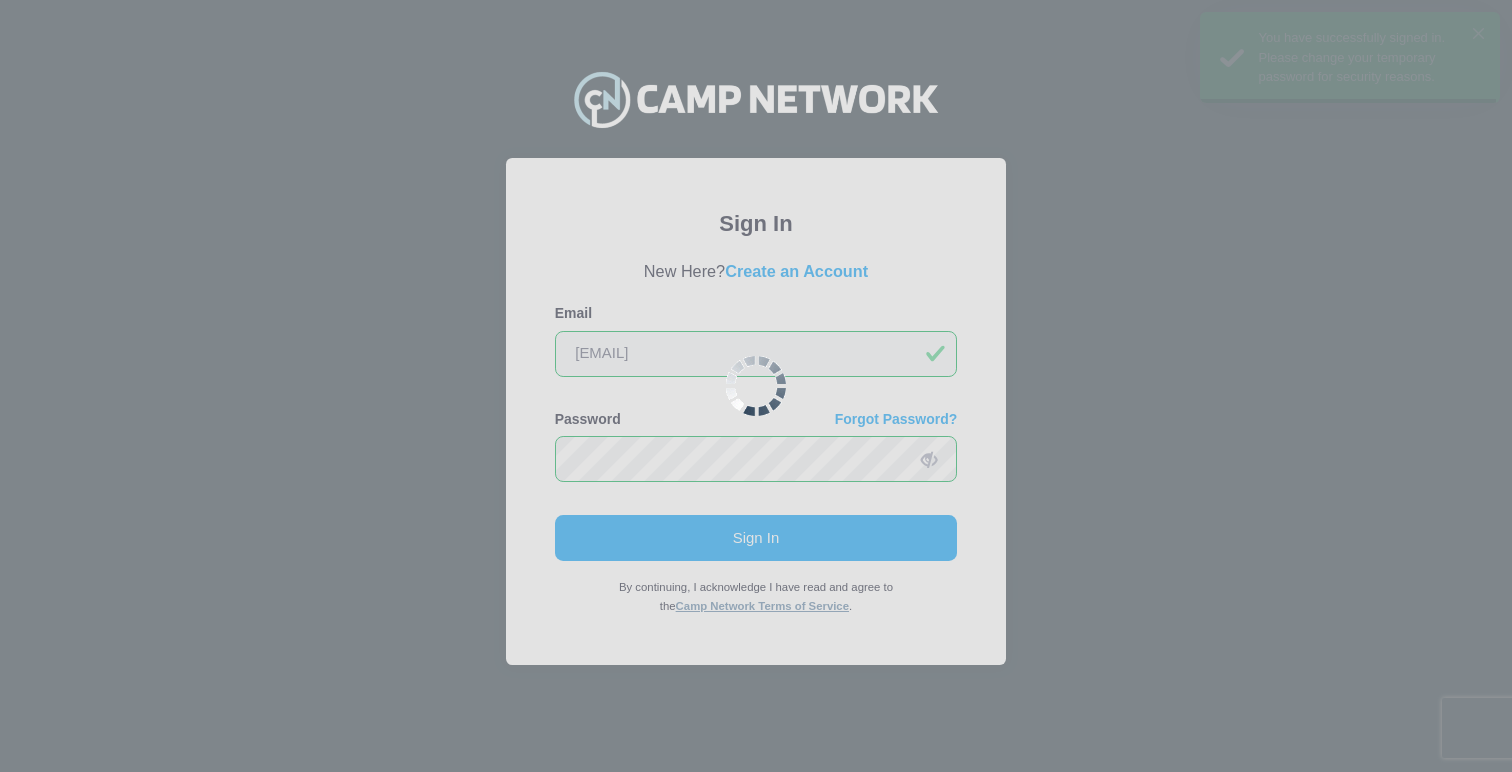 scroll, scrollTop: 0, scrollLeft: 0, axis: both 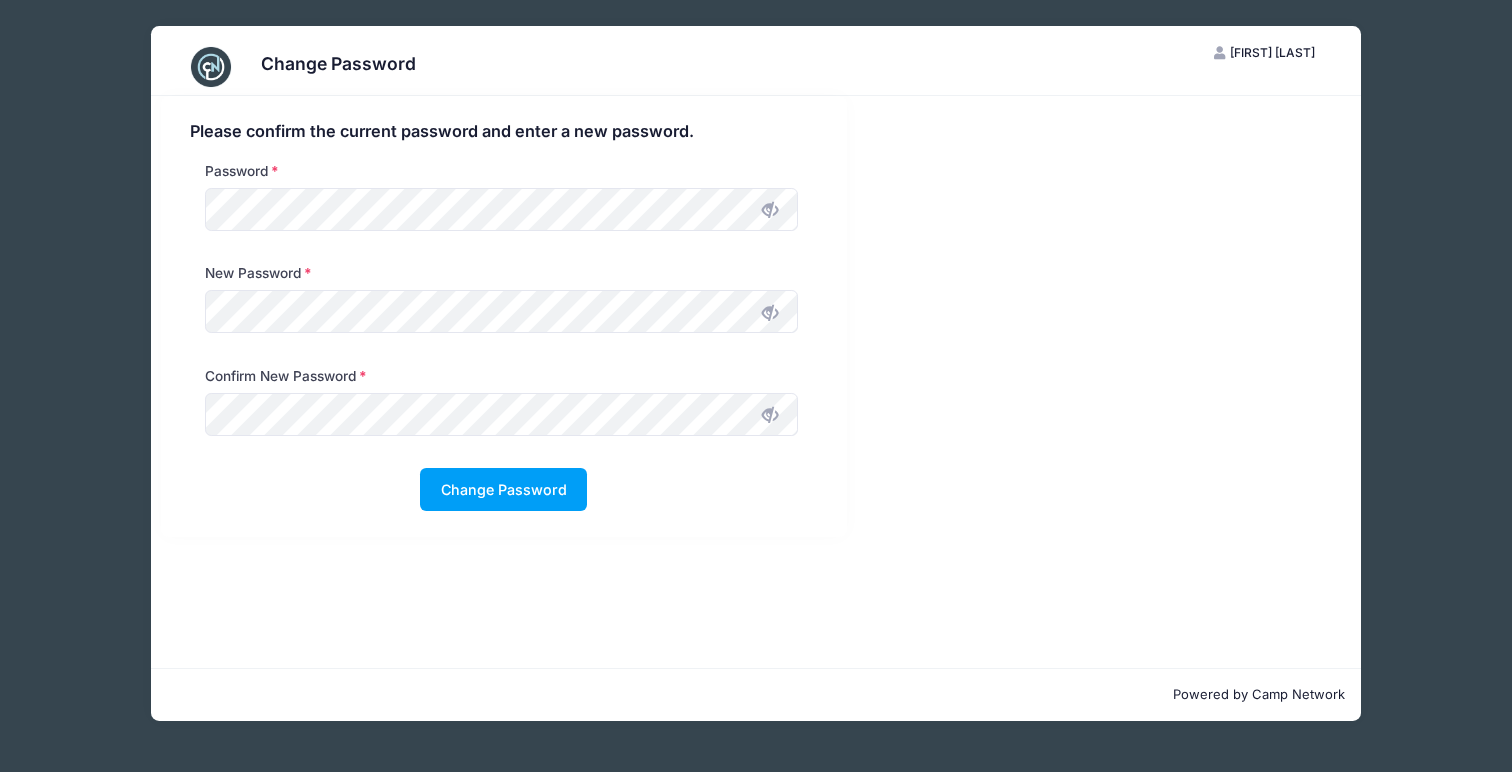 click on "New Password" at bounding box center [501, 303] 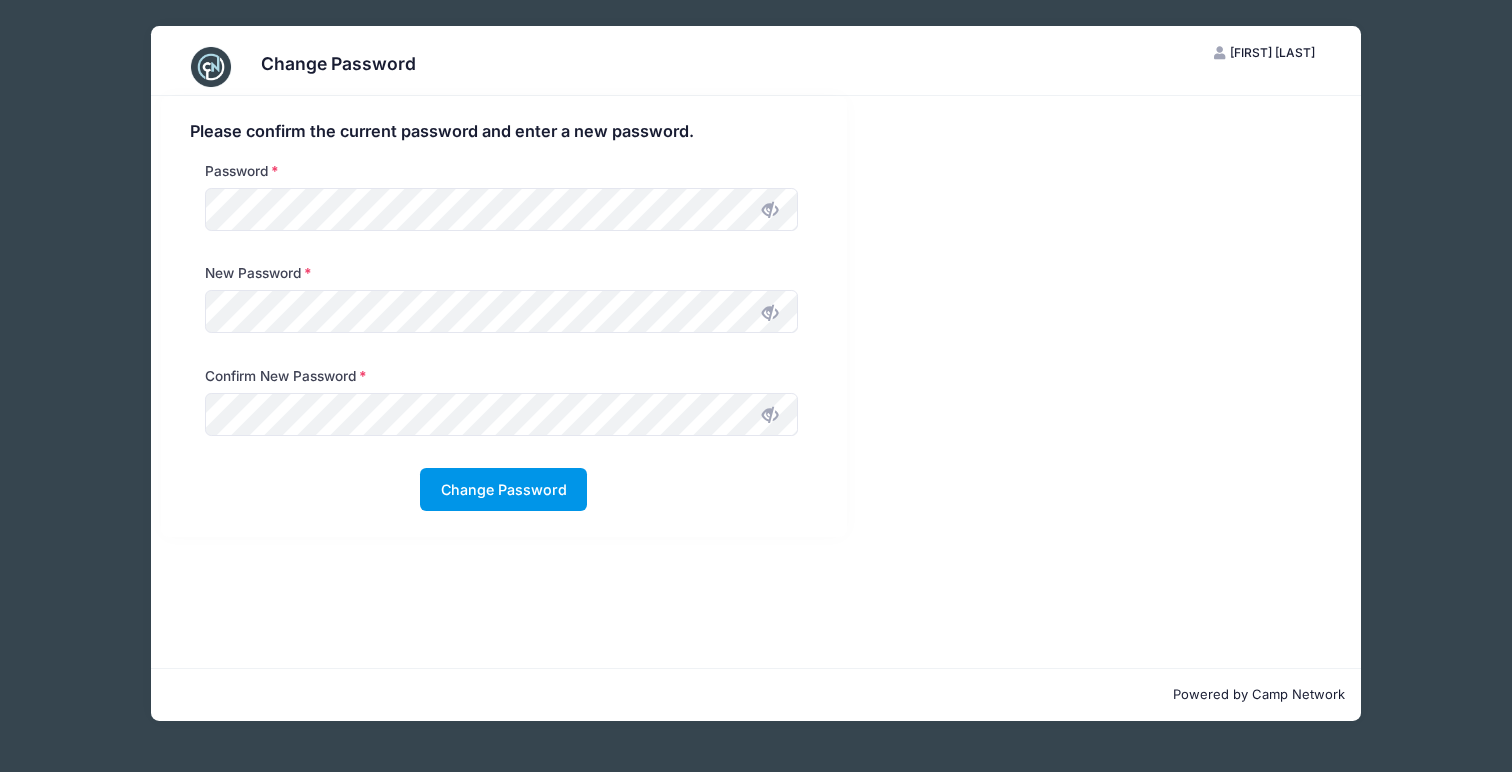 click on "Change Password" at bounding box center (503, 489) 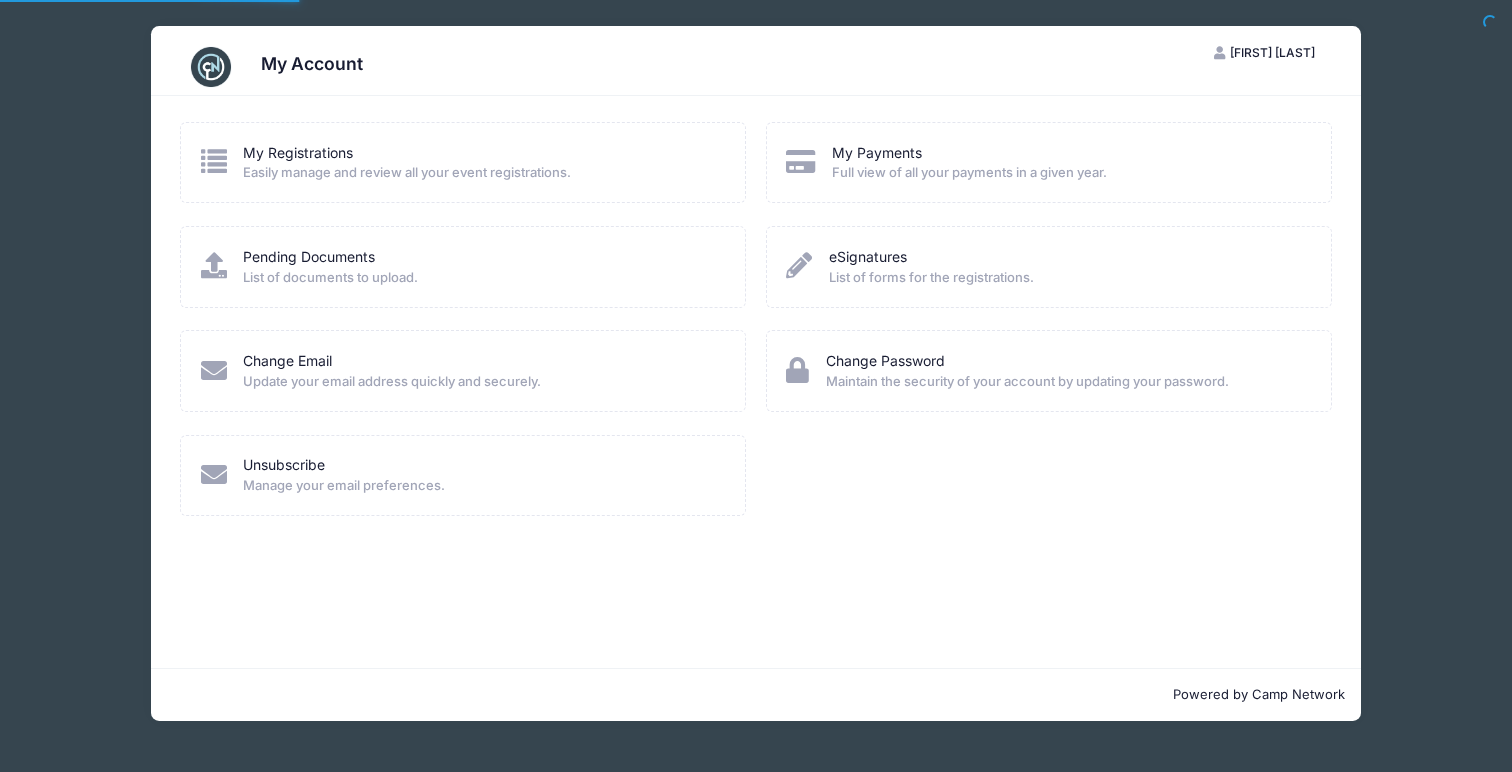 scroll, scrollTop: 0, scrollLeft: 0, axis: both 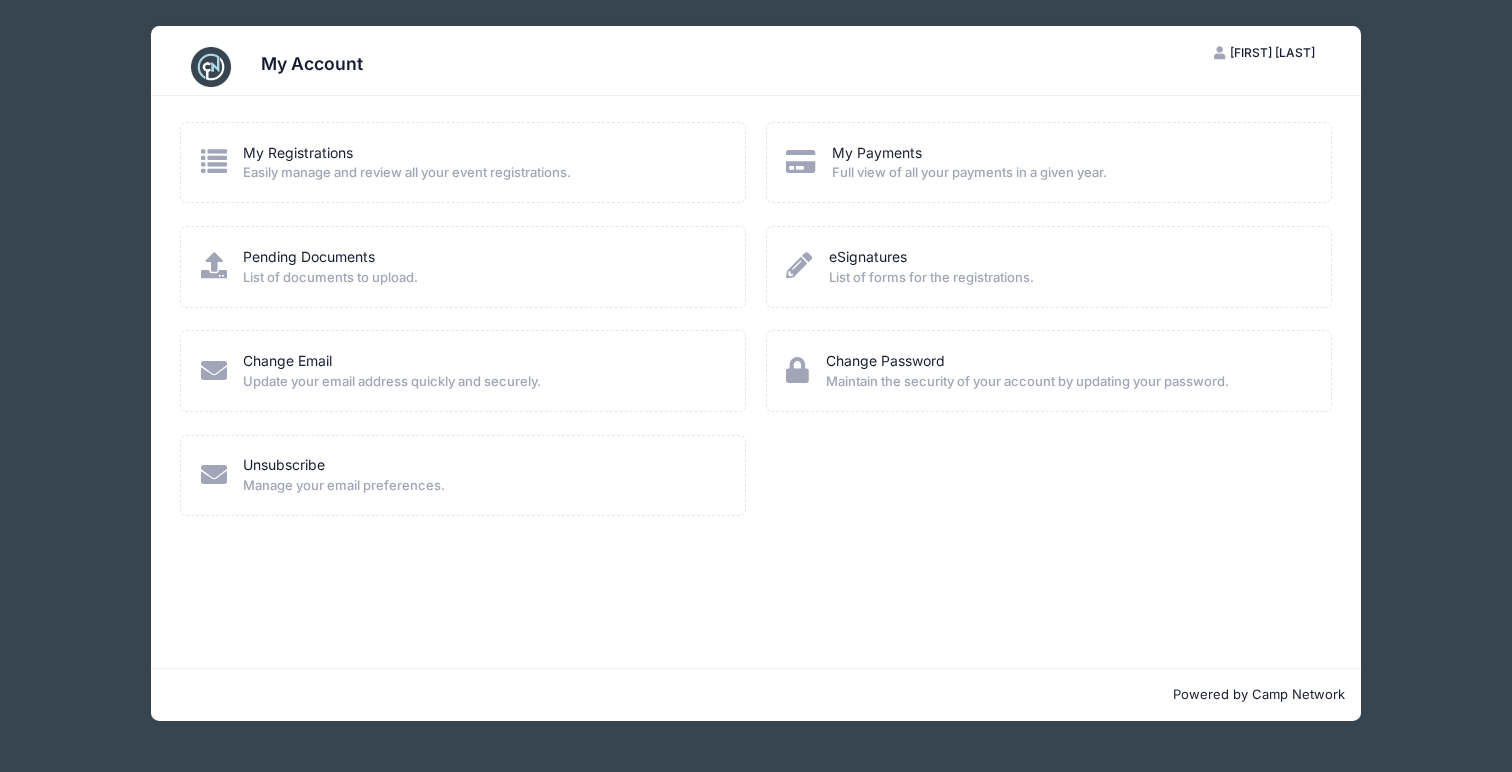 click on "Easily manage and review all your event registrations." at bounding box center (407, 173) 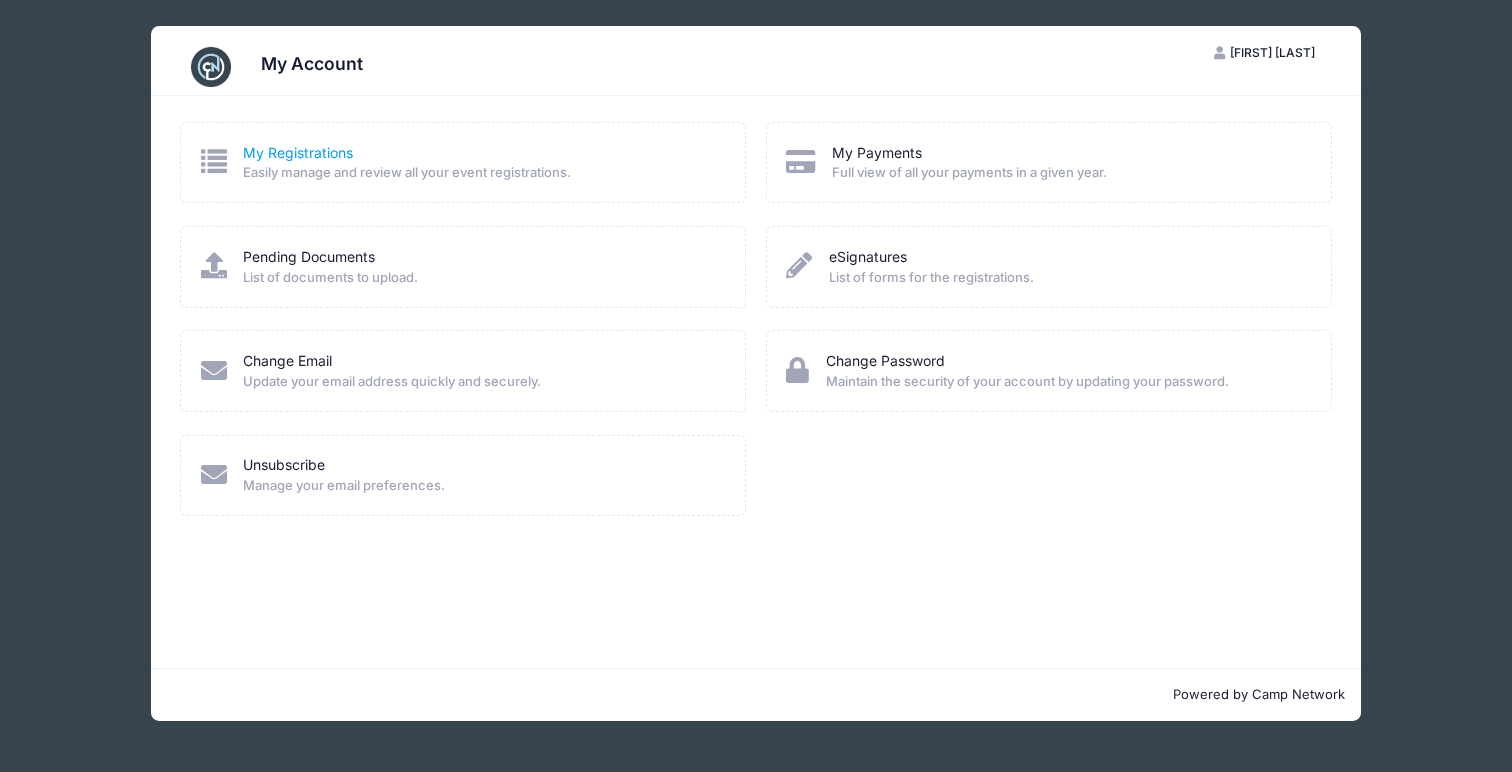 click on "My Registrations" at bounding box center (298, 152) 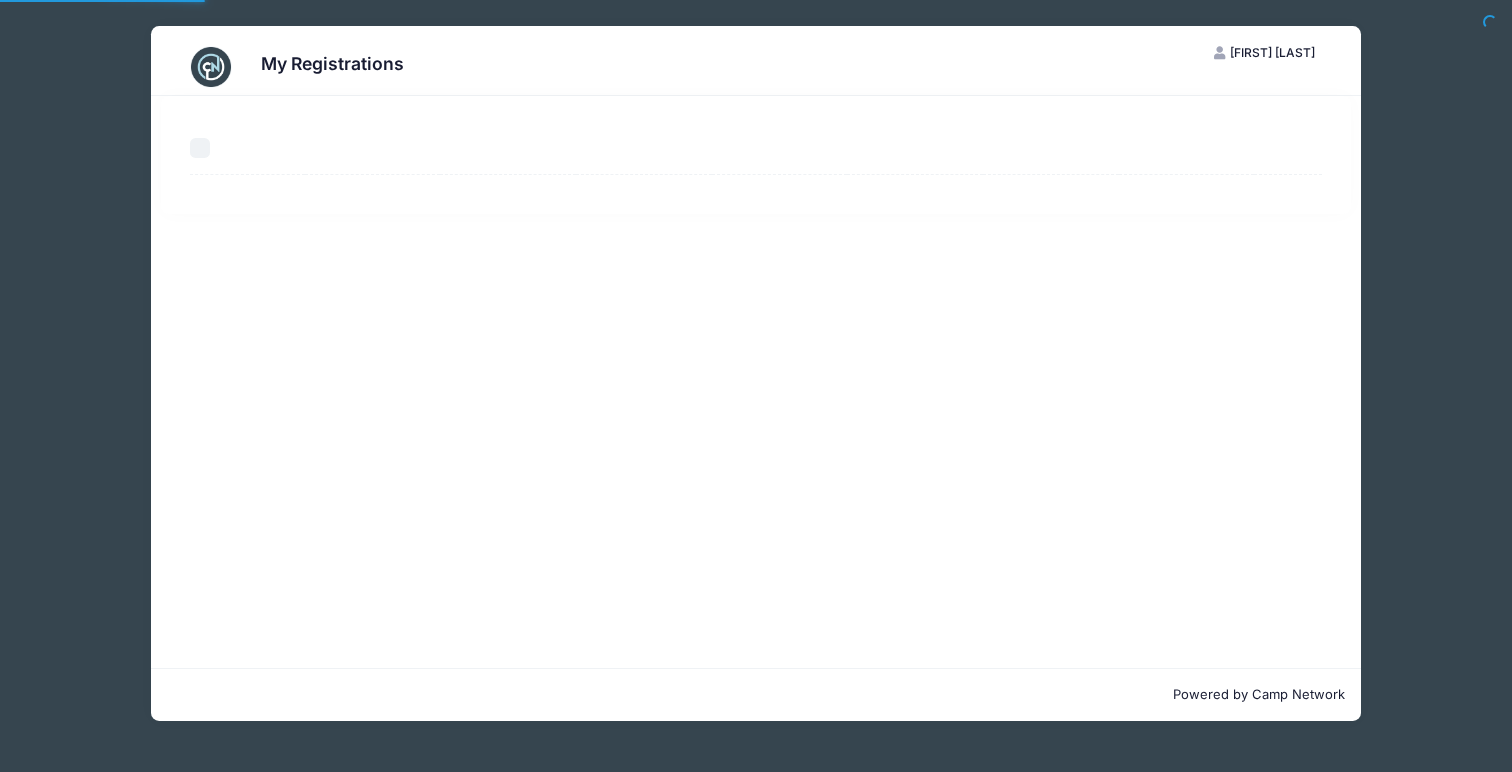 scroll, scrollTop: 0, scrollLeft: 0, axis: both 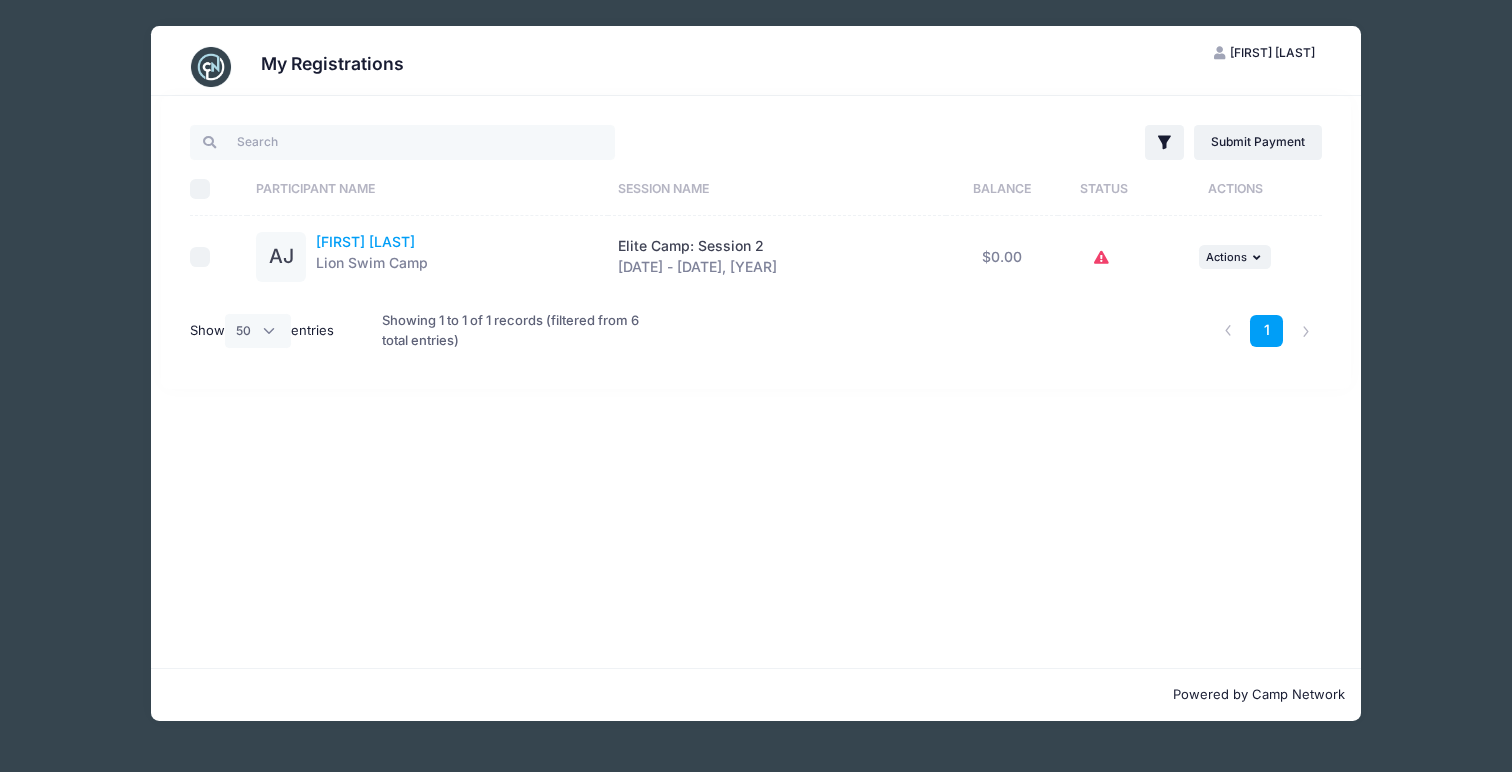 click on "Aanya Jain" at bounding box center [365, 241] 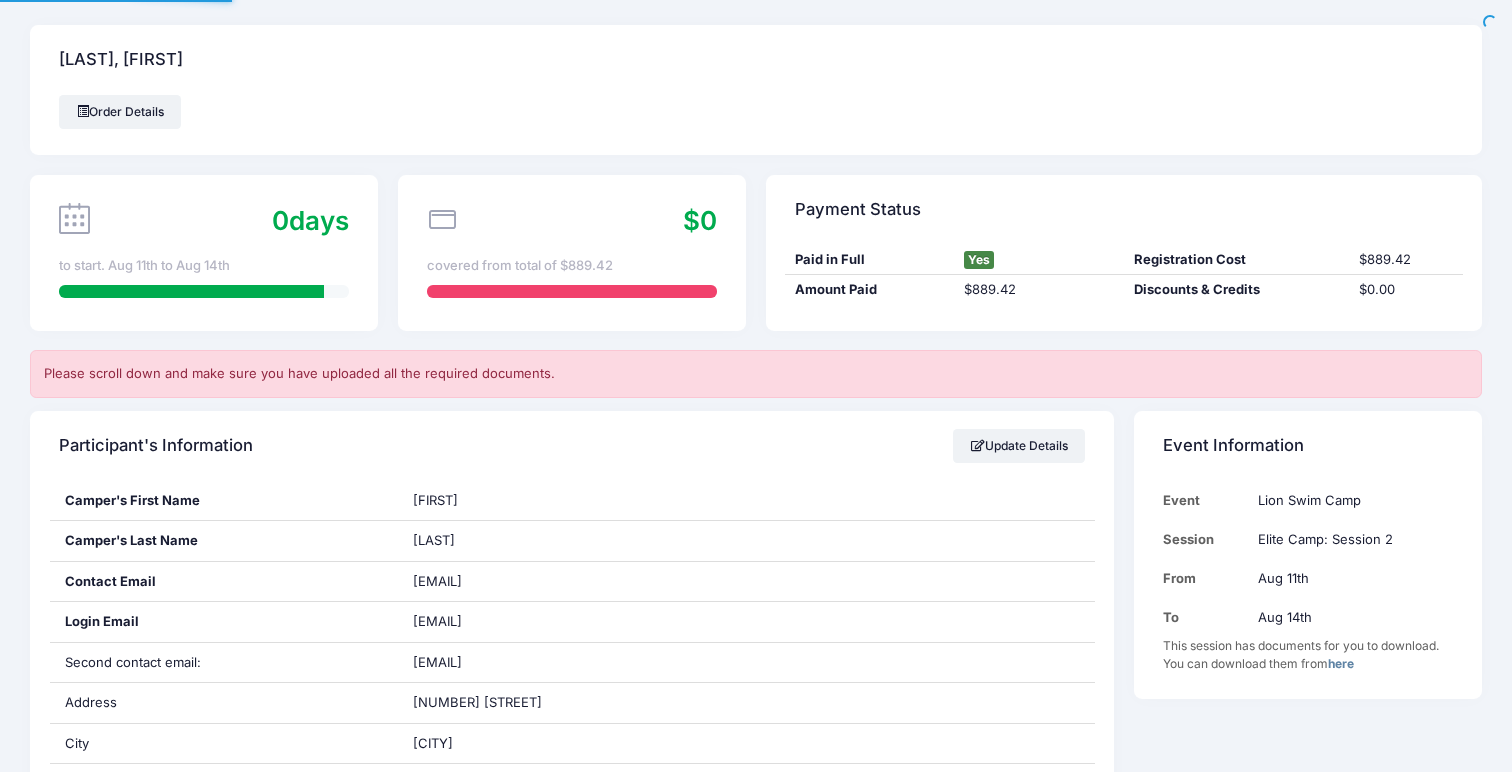 scroll, scrollTop: 0, scrollLeft: 0, axis: both 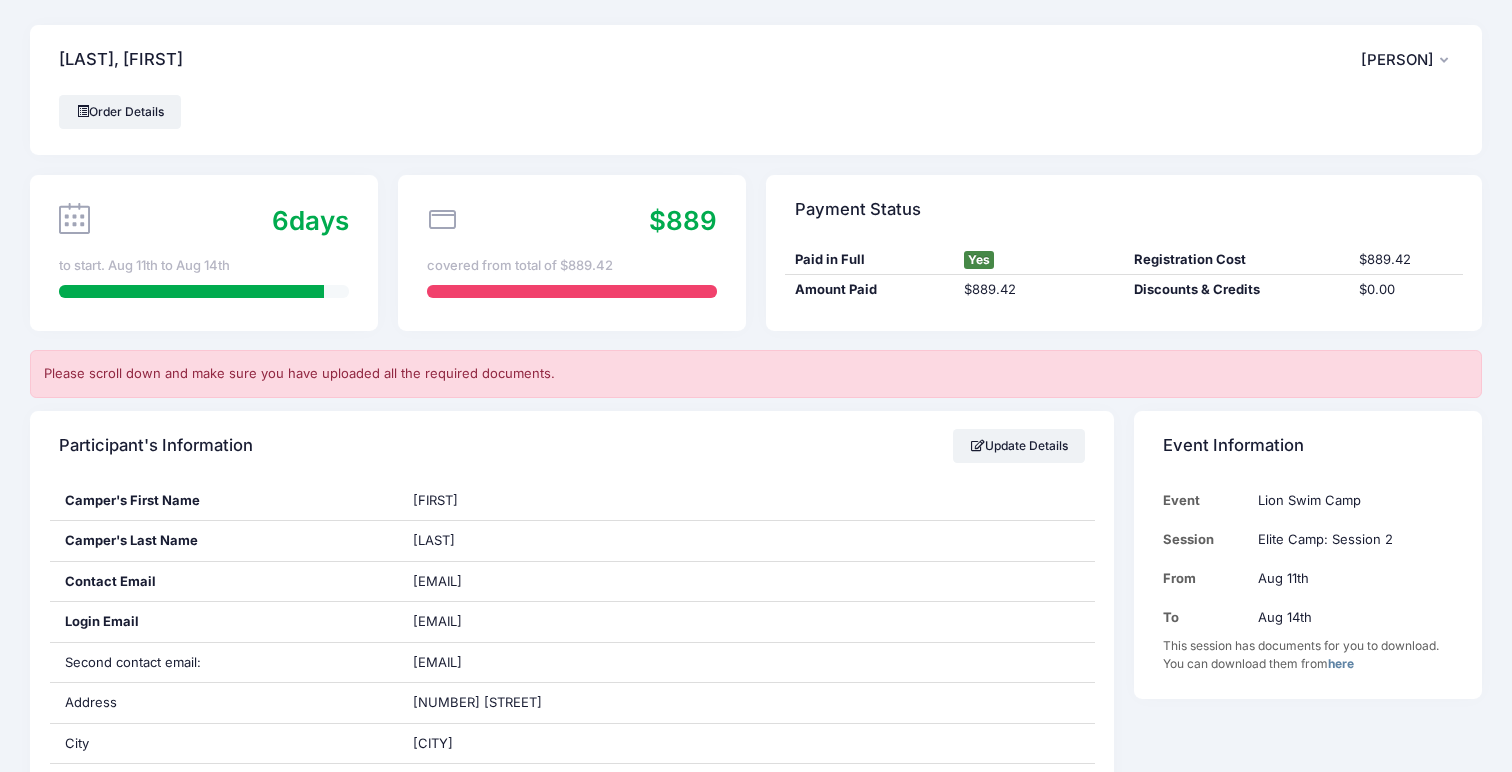 click on "Event Information
Event
Lion Swim Camp
Session
Elite Camp: Session 2
From
[DATE]
To
[DATE]
This session has documents for you to download. You can download them from  here" at bounding box center [1308, 1532] 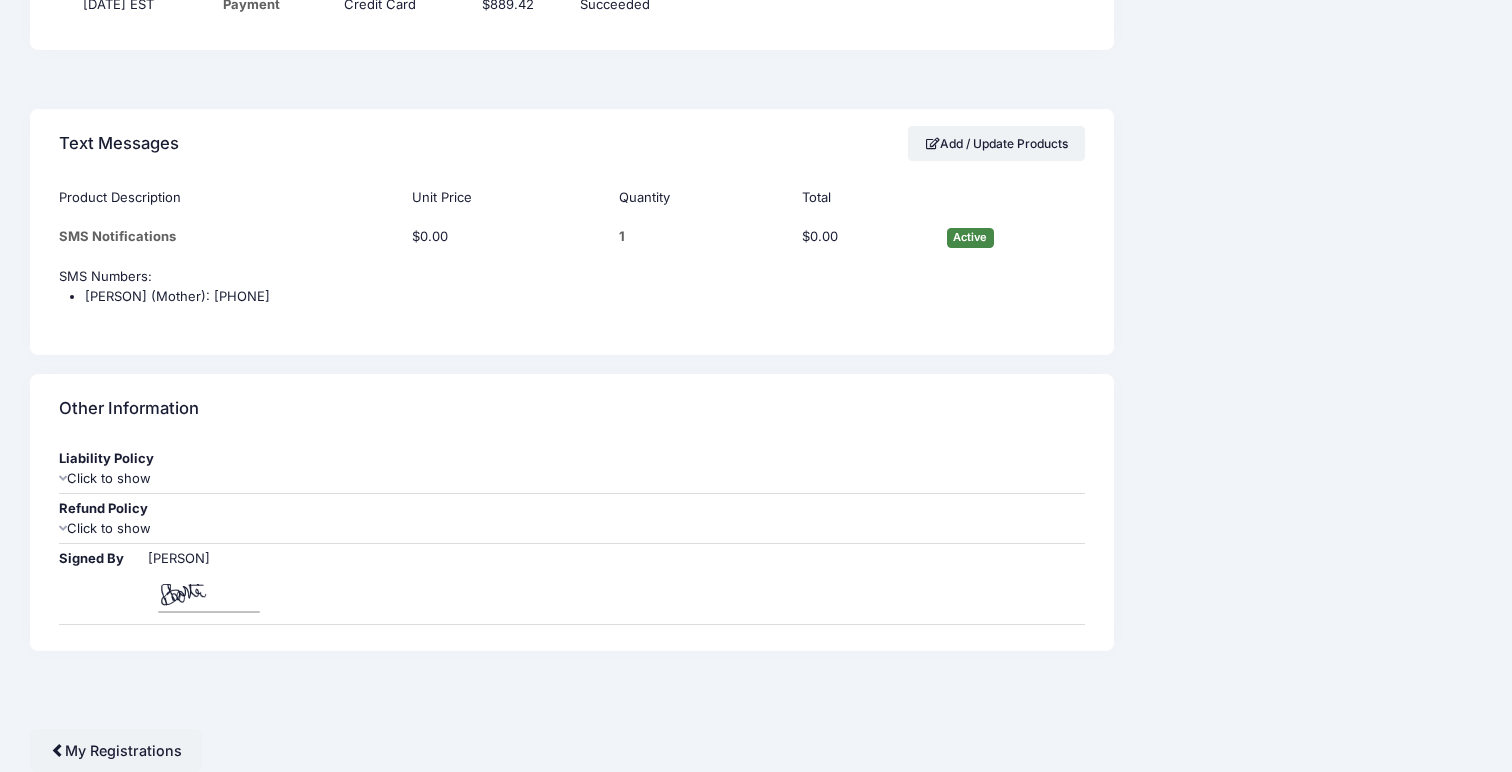 scroll, scrollTop: 1884, scrollLeft: 0, axis: vertical 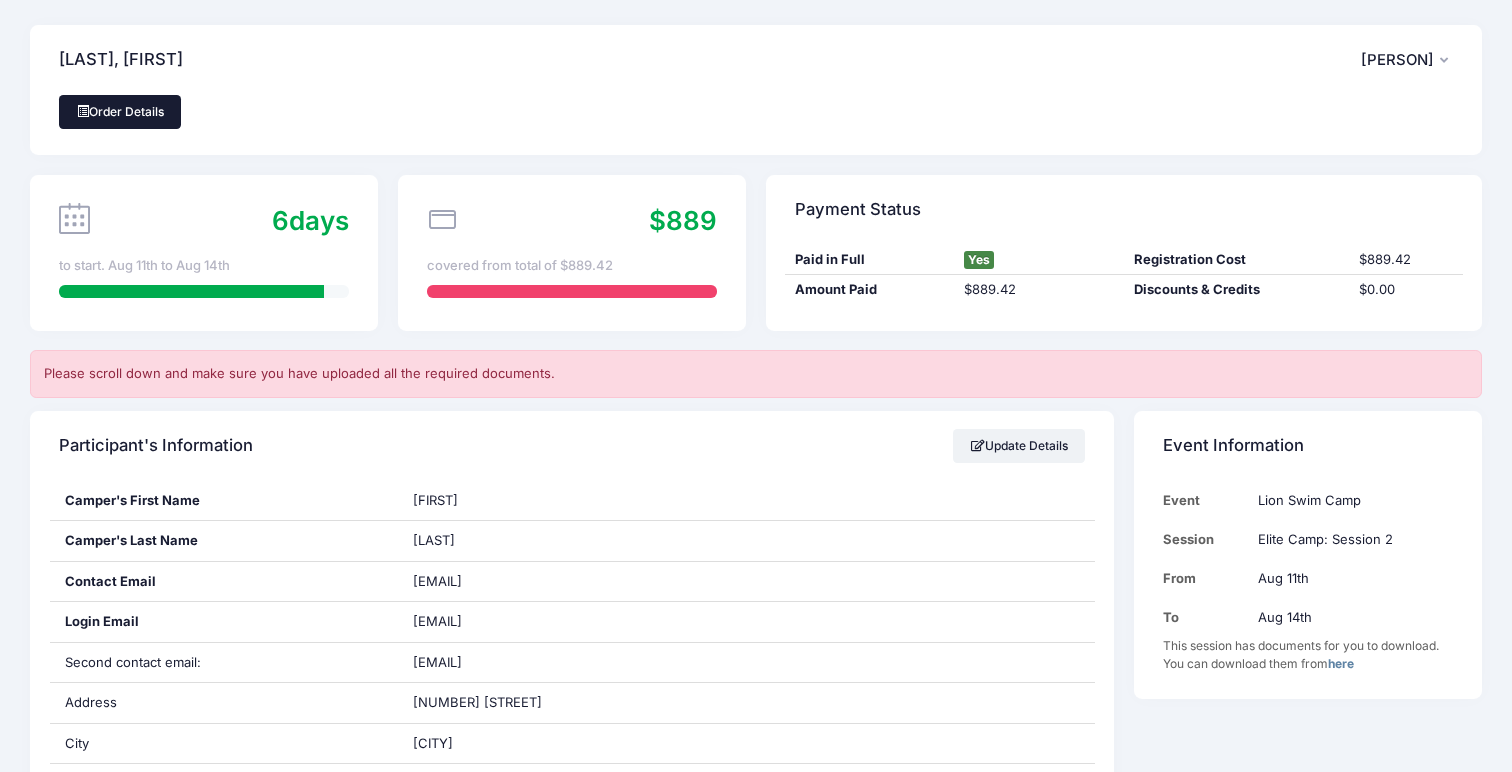 click on "Order Details" at bounding box center [120, 112] 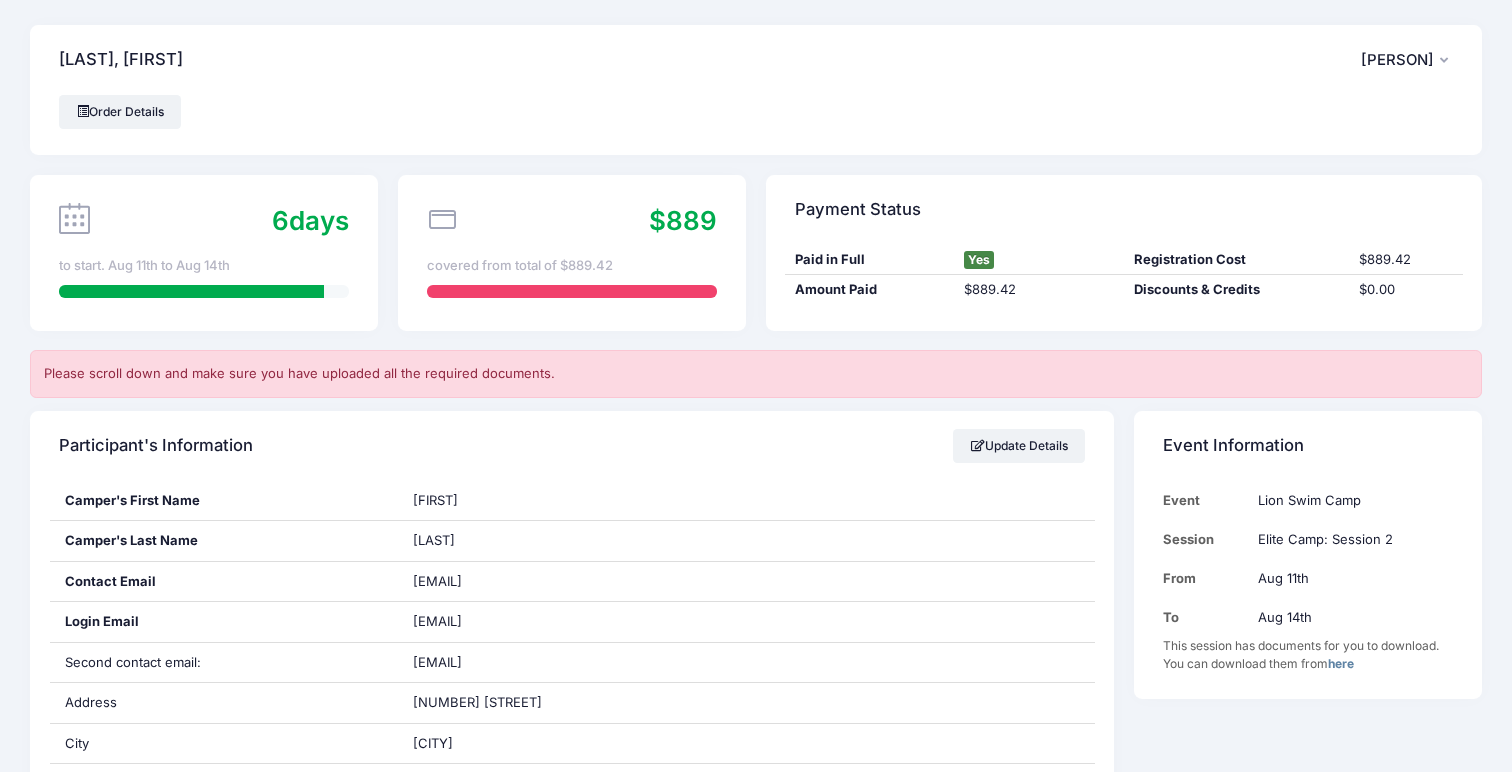 click on "Bharti Jain" at bounding box center [1397, 60] 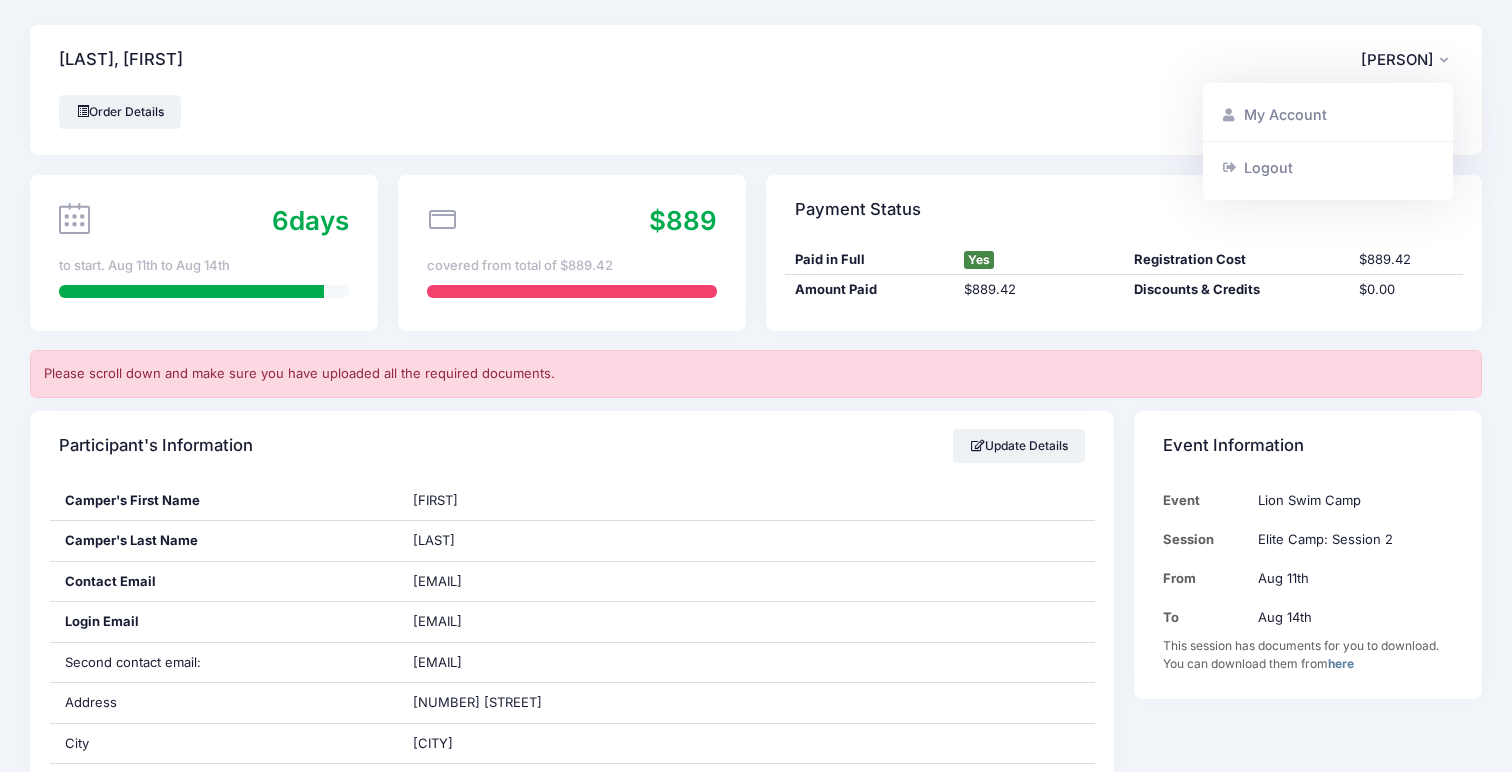 click on "Jain, Aanya
BJ Bharti Jain      My Account
Logout" at bounding box center (756, 60) 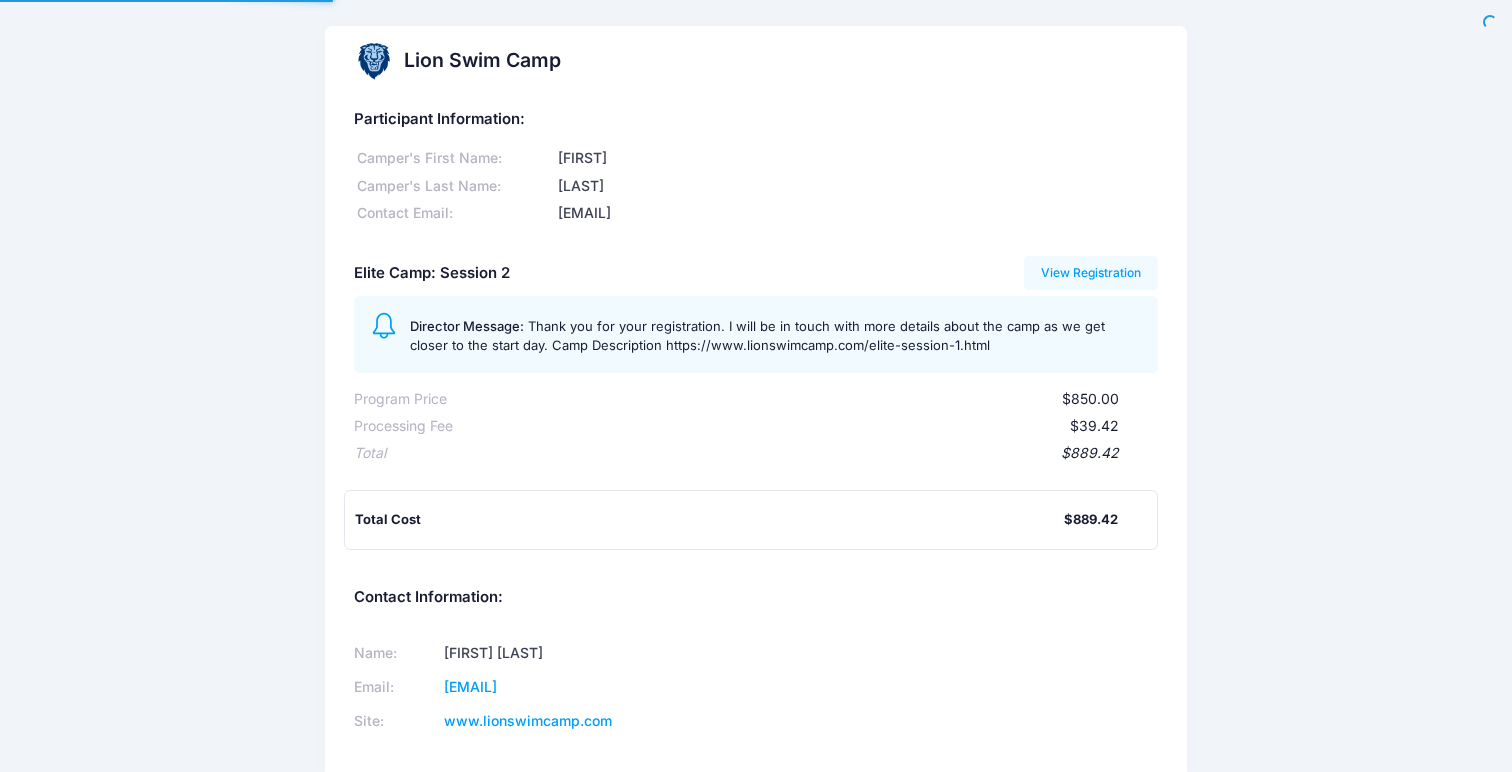 scroll, scrollTop: 0, scrollLeft: 0, axis: both 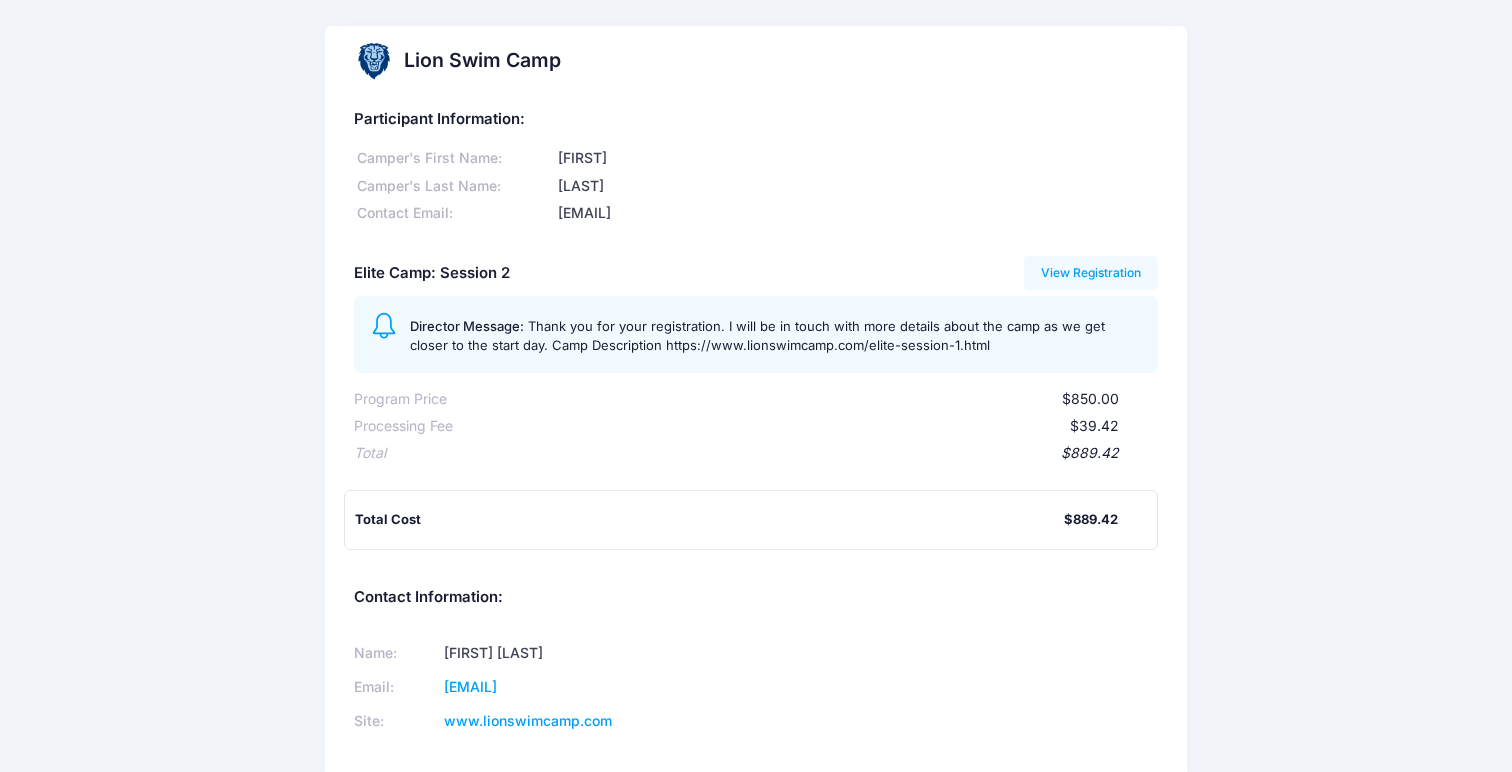 click on "$850.00" at bounding box center [783, 399] 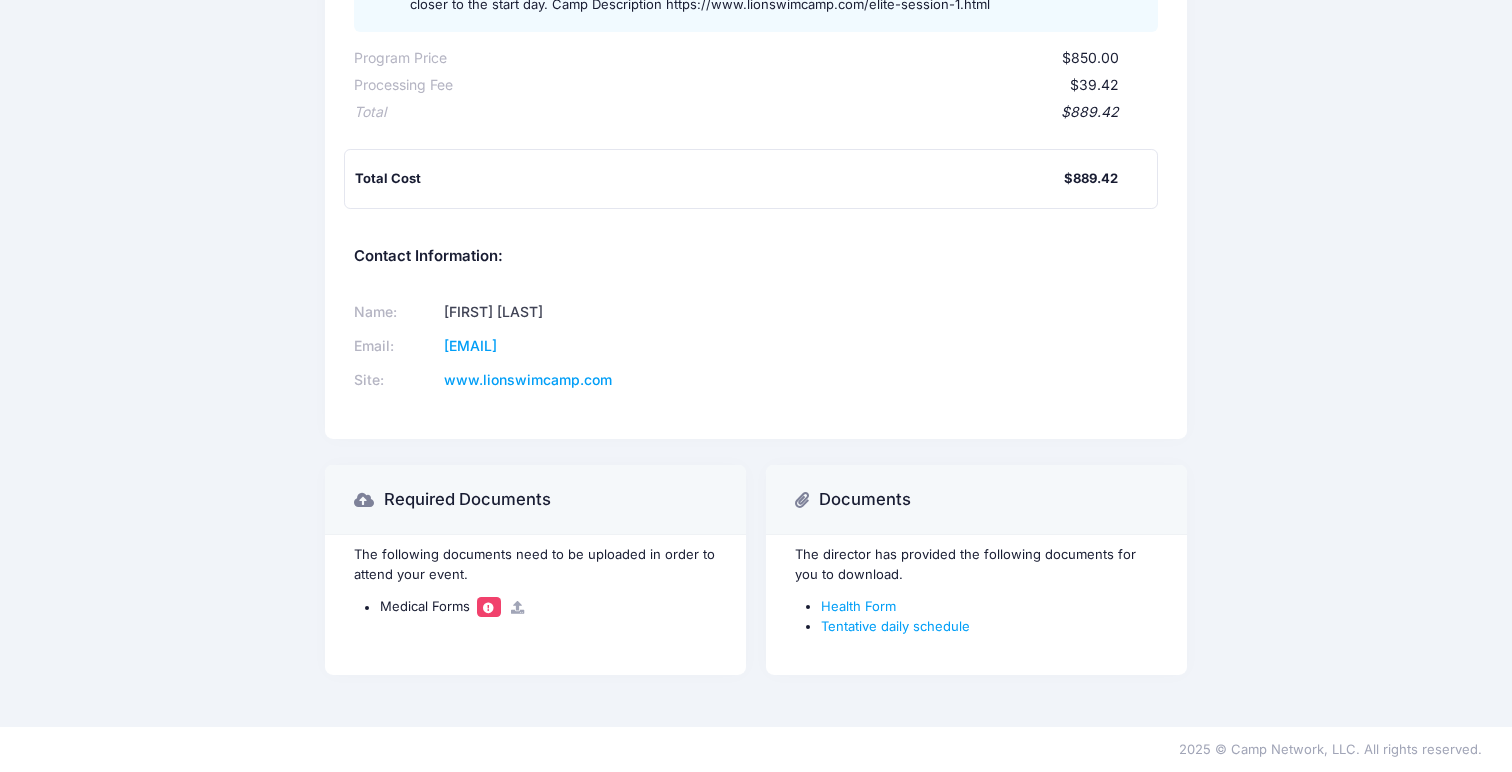 scroll, scrollTop: 342, scrollLeft: 0, axis: vertical 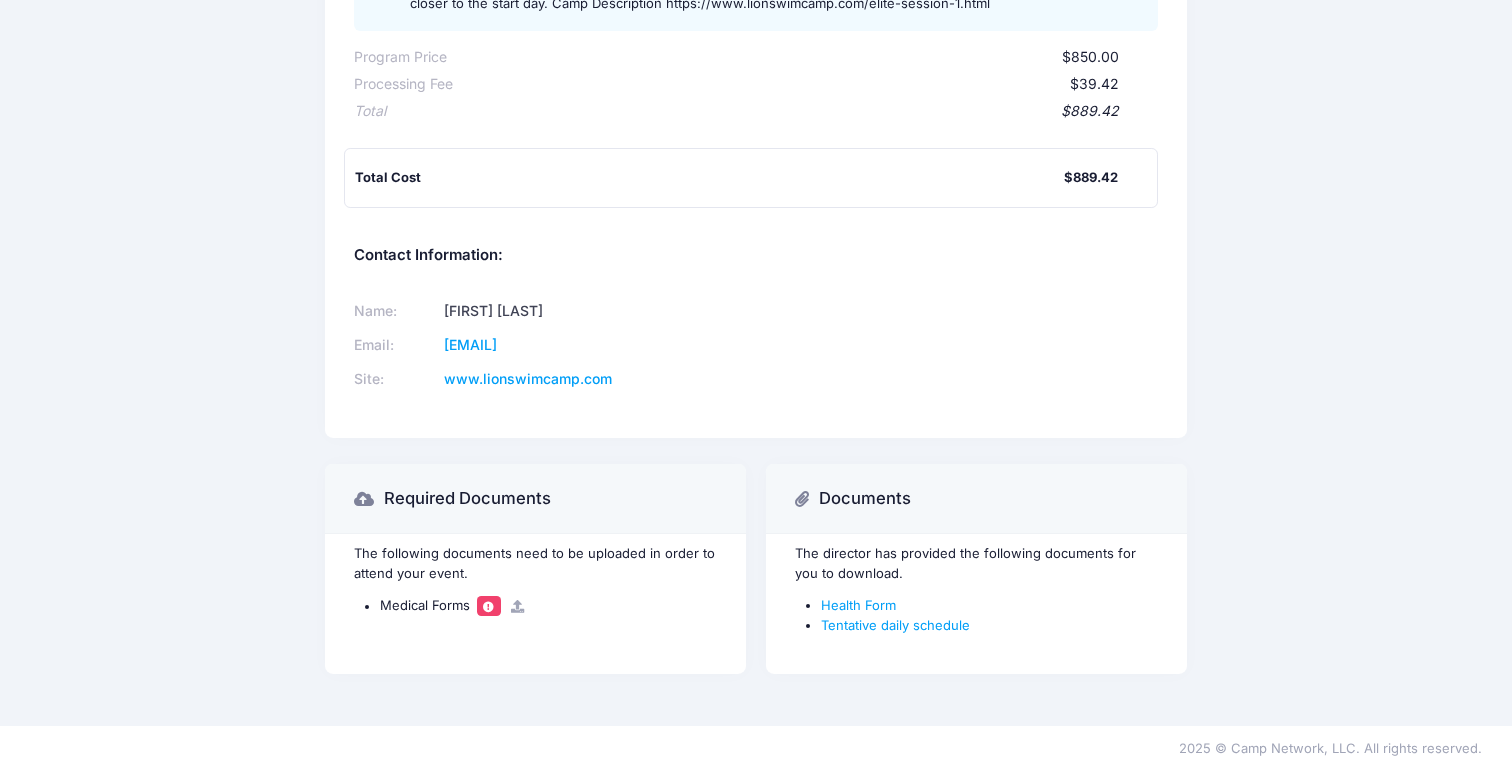 click at bounding box center (489, 605) 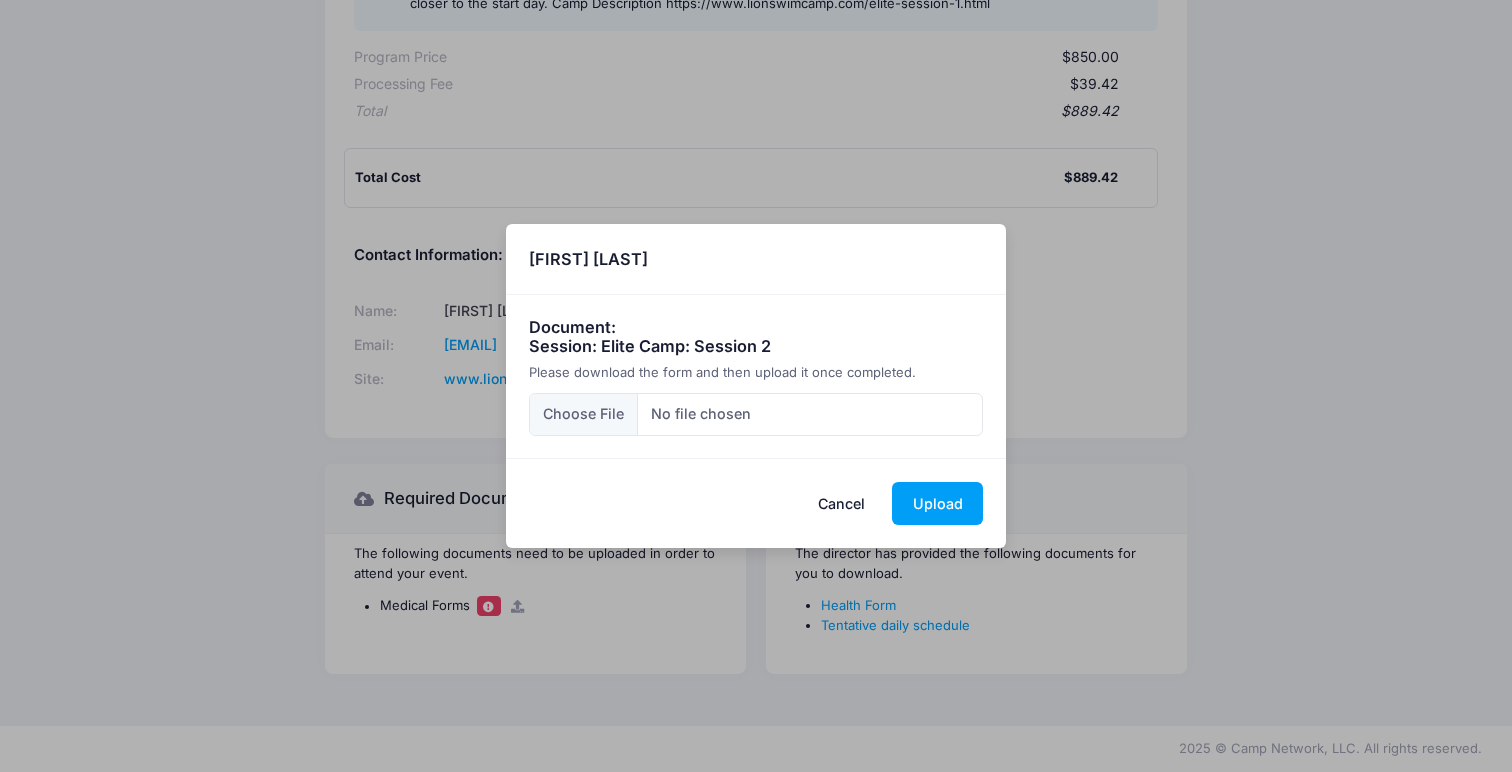 click on "Cancel" at bounding box center (842, 503) 